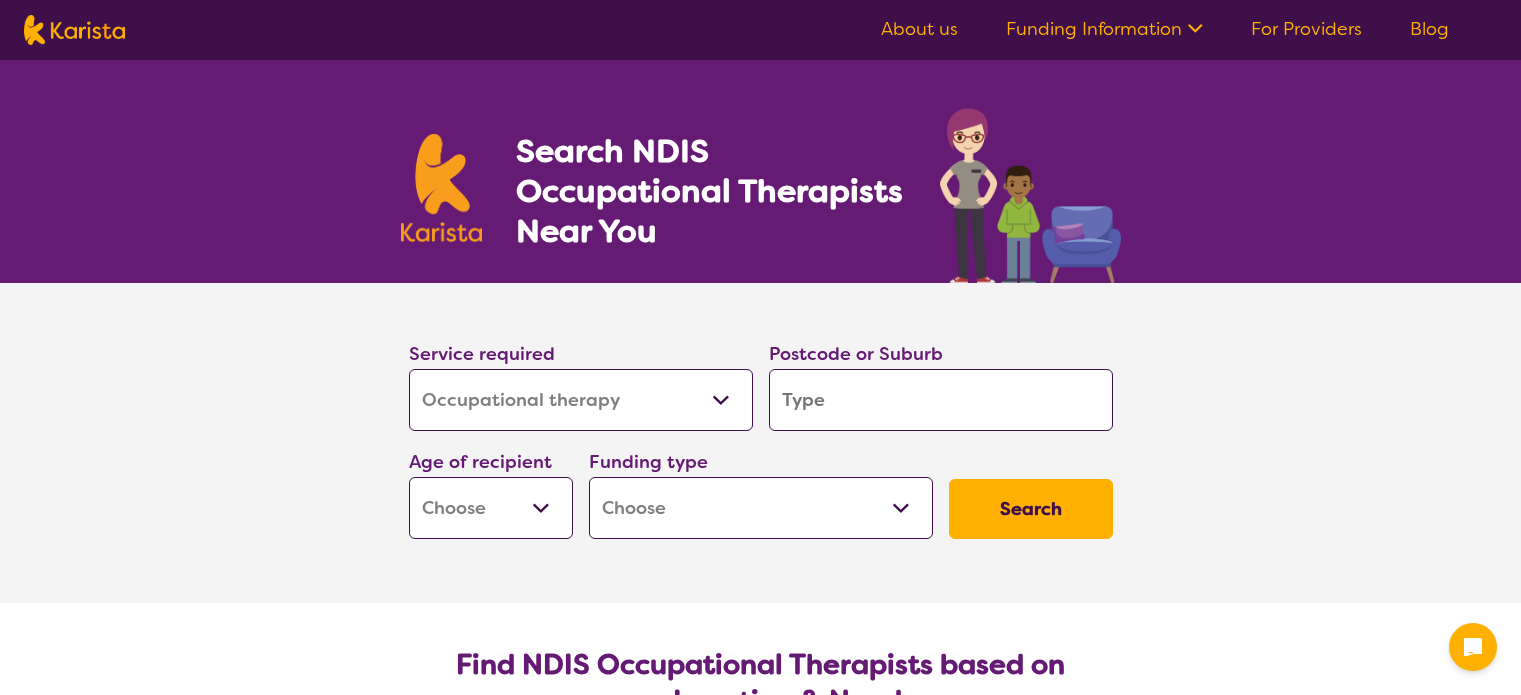 select on "Occupational therapy" 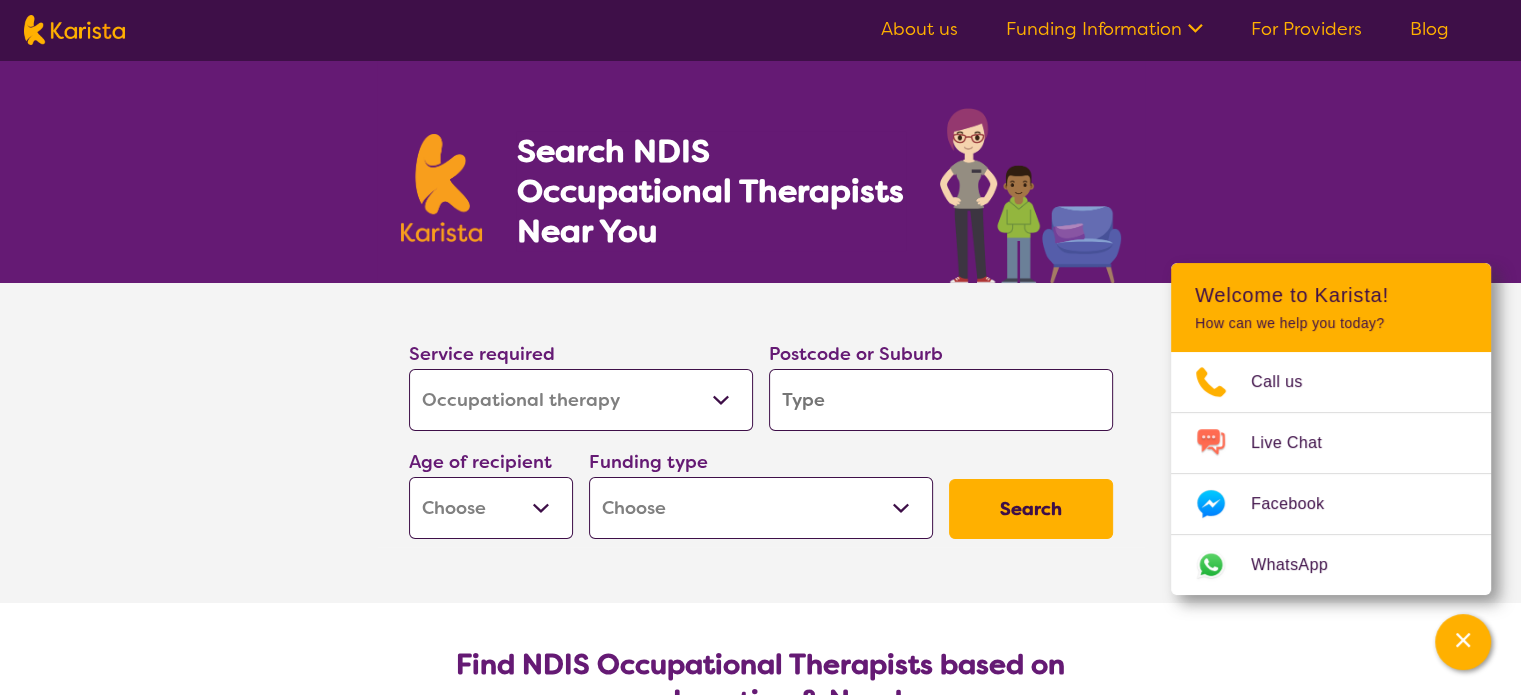 click on "Allied Health Assistant Assessment (ADHD or Autism) Behaviour support Counselling Dietitian Domestic and home help Employment Support Exercise physiology Home Care Package Provider Key Worker NDIS Plan management NDIS Support Coordination Nursing services Occupational therapy Personal care Physiotherapy Podiatry Psychology Psychosocial Recovery Coach Respite Speech therapy Support worker Supported accommodation" at bounding box center [581, 400] 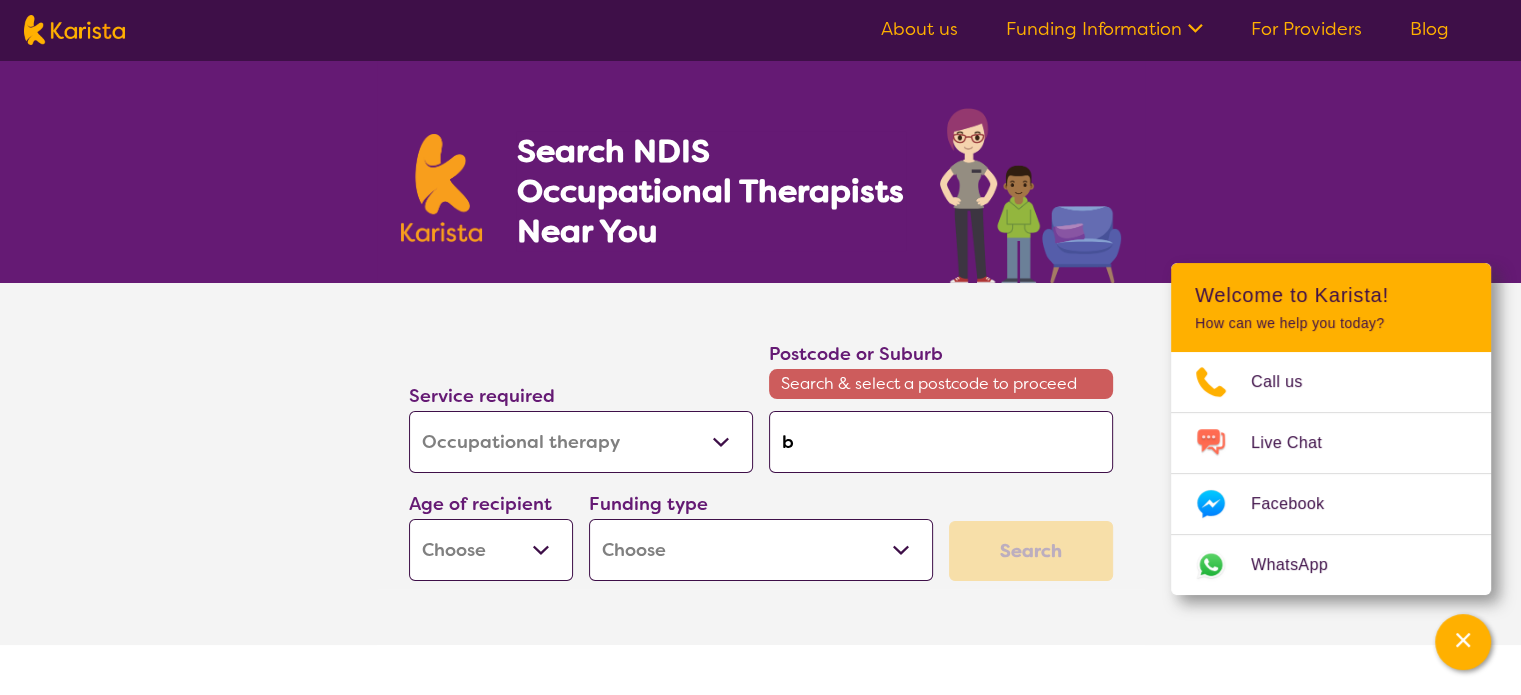 type on "[CITY]" 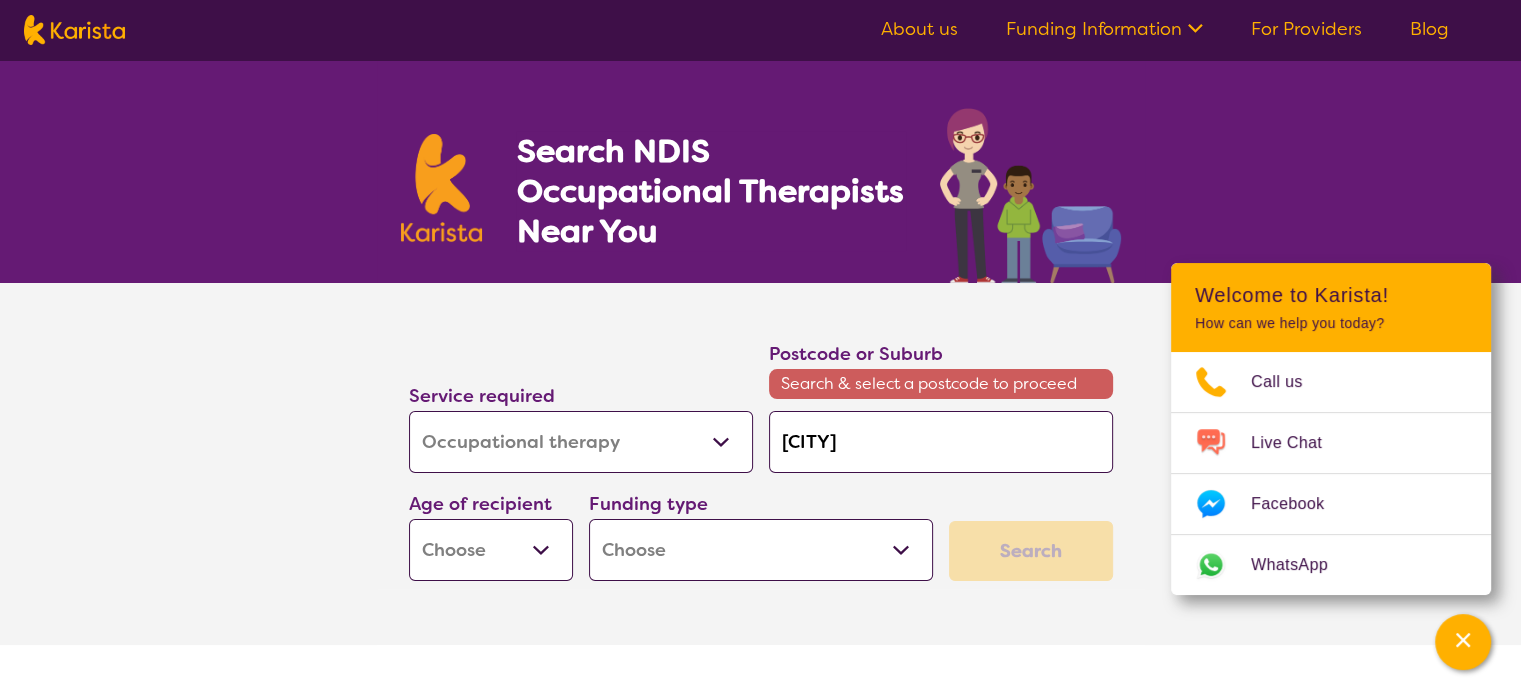 type on "[CITY]" 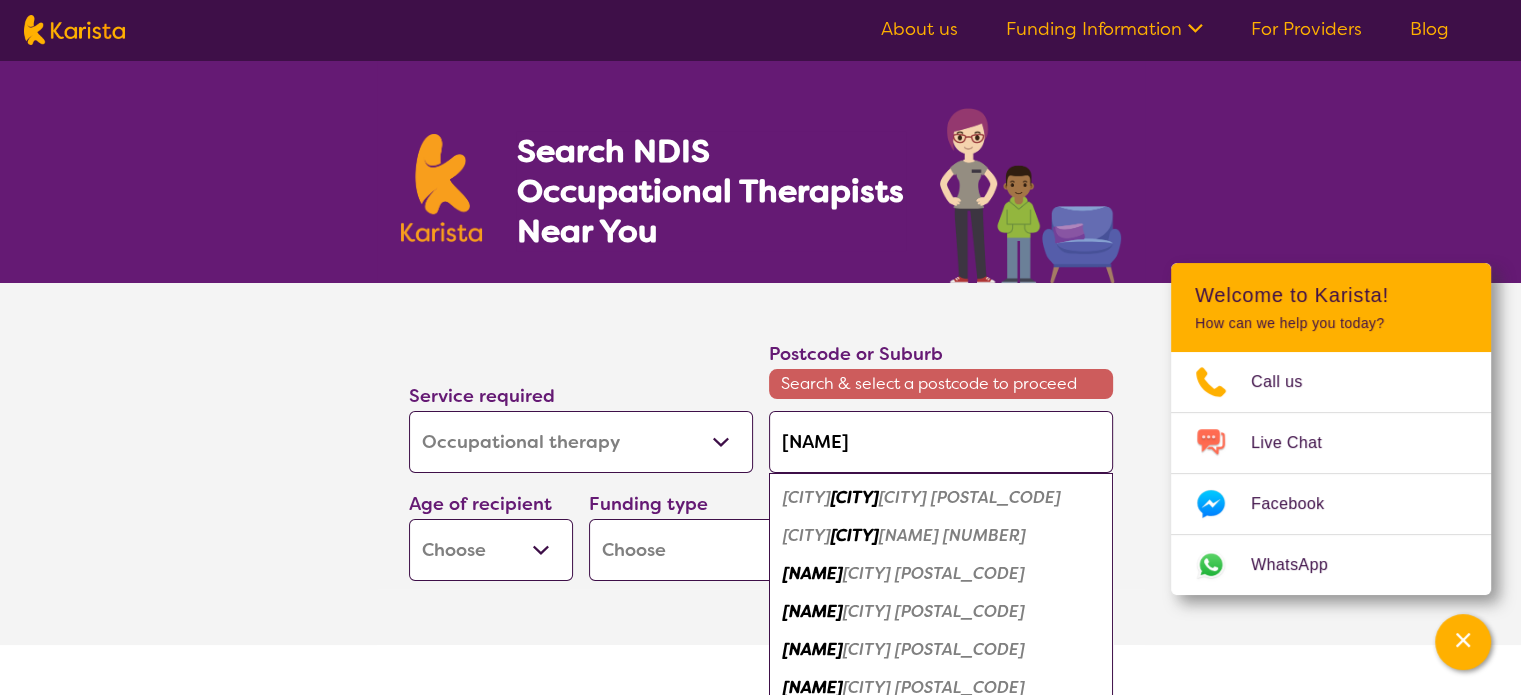 type on "[CITY]" 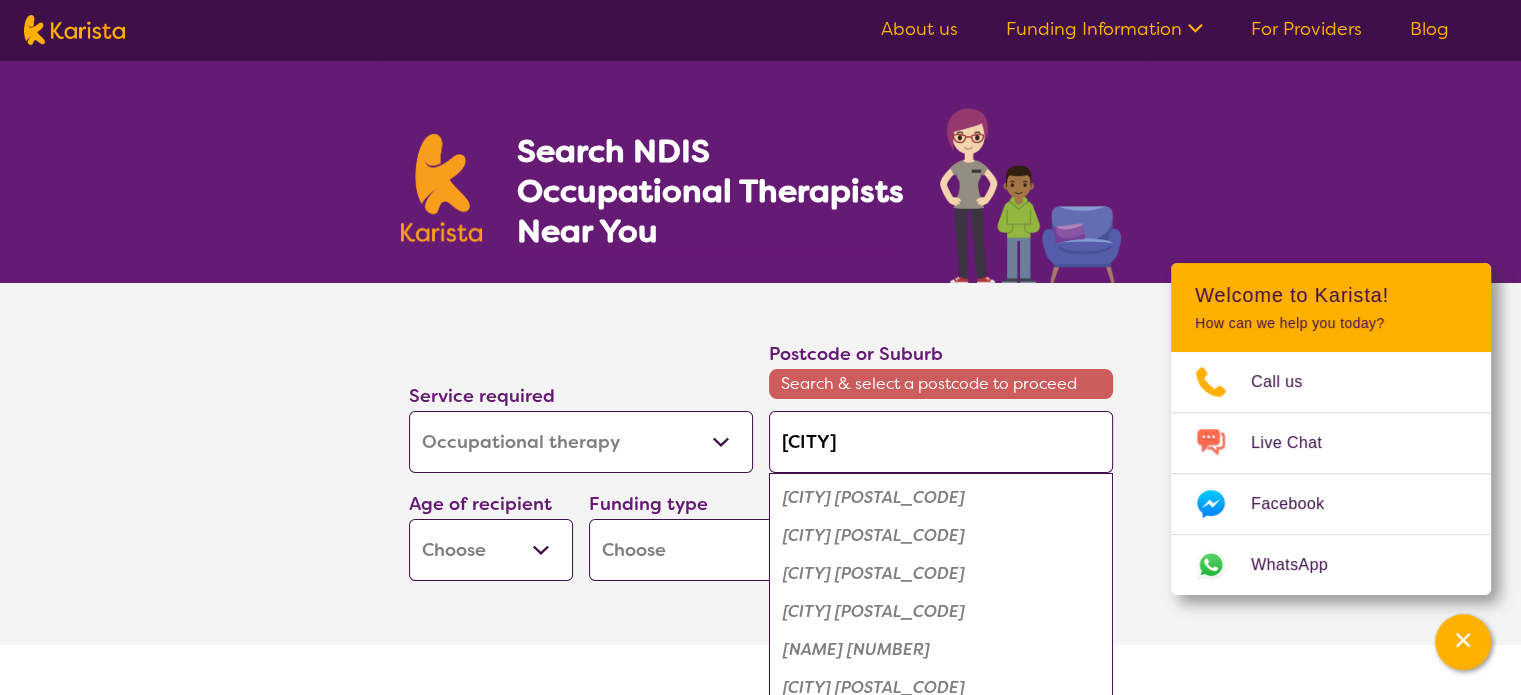 type on "[NAME]" 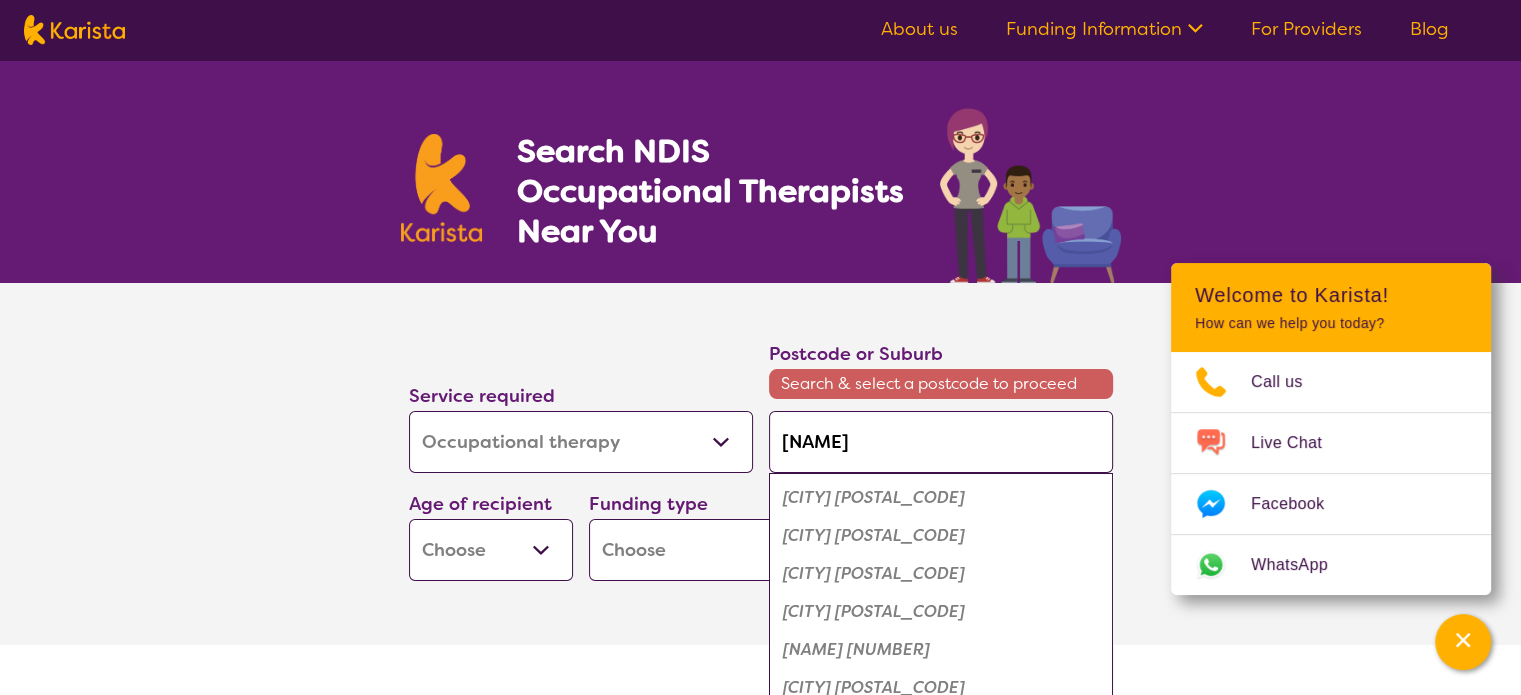 type on "[NAME]" 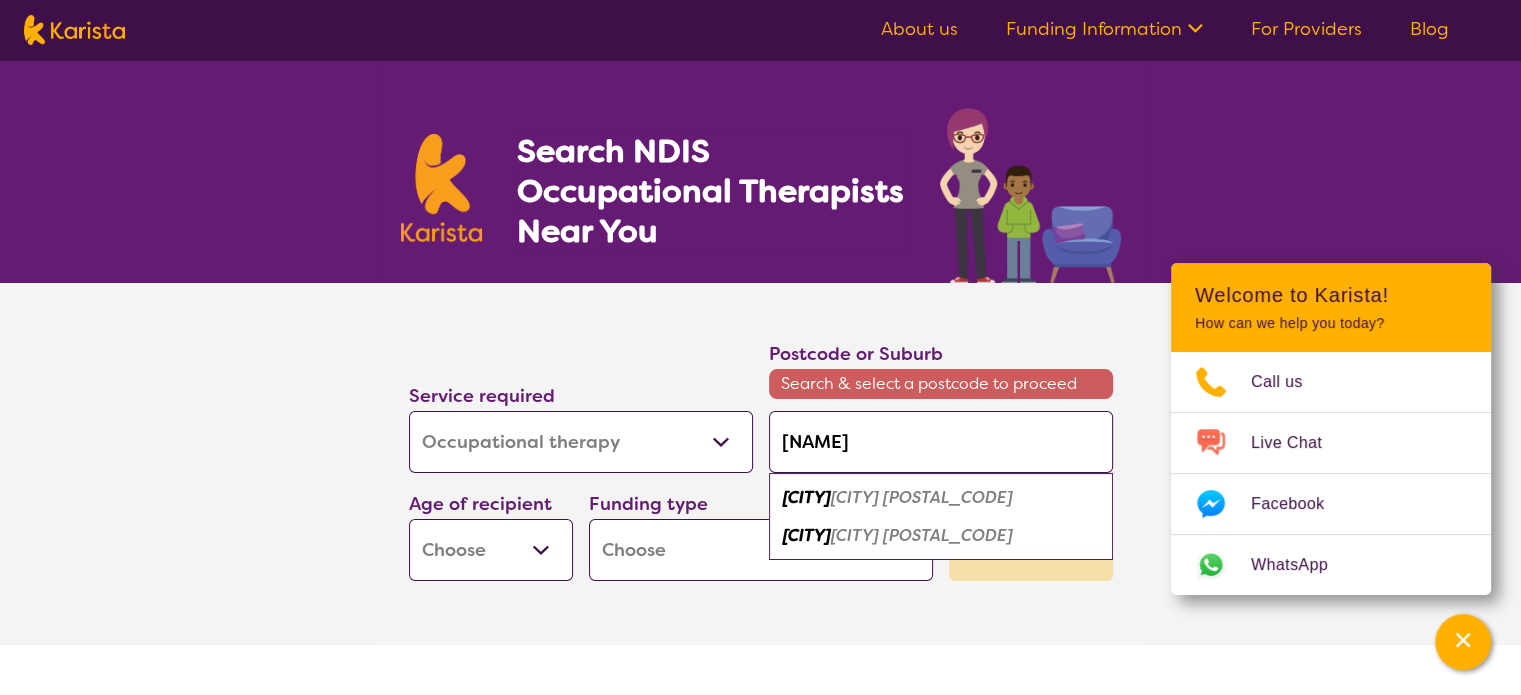 type on "[NAME]" 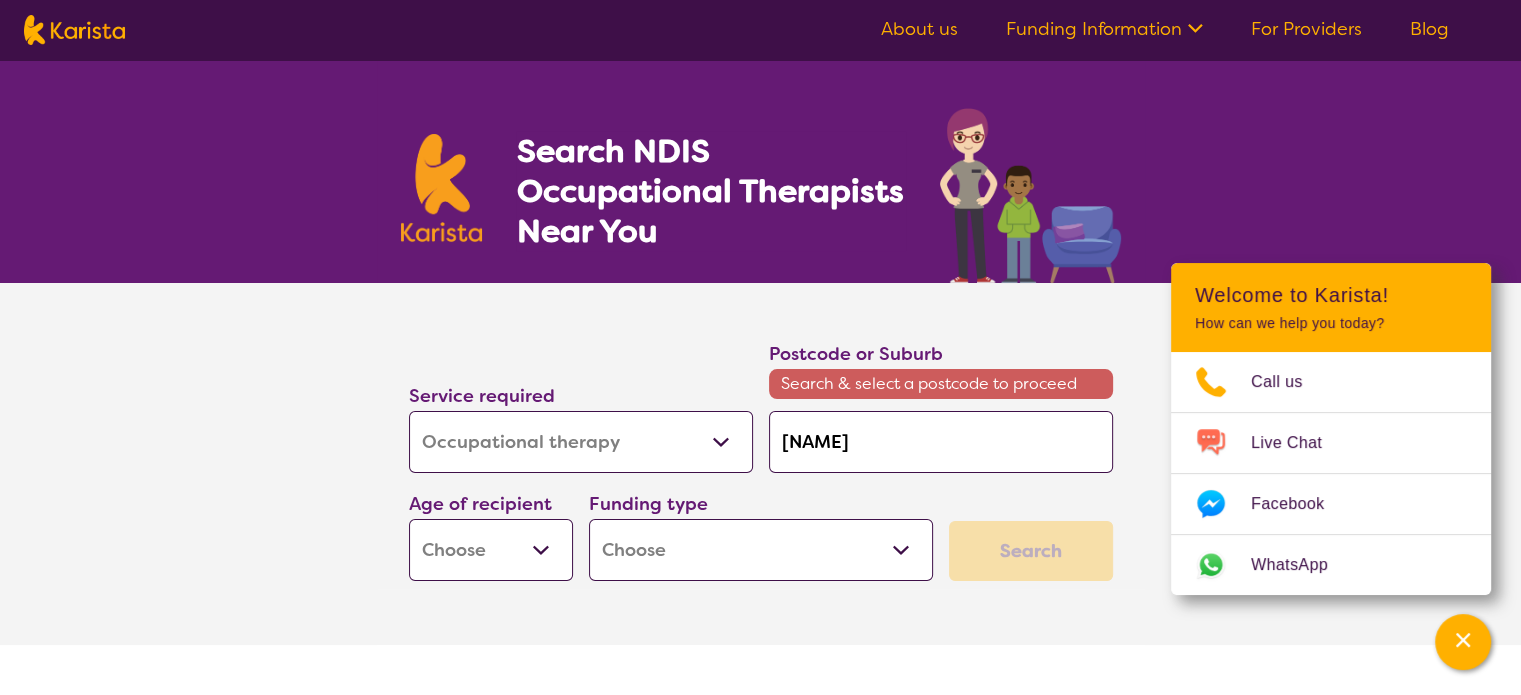 type on "[NAME]" 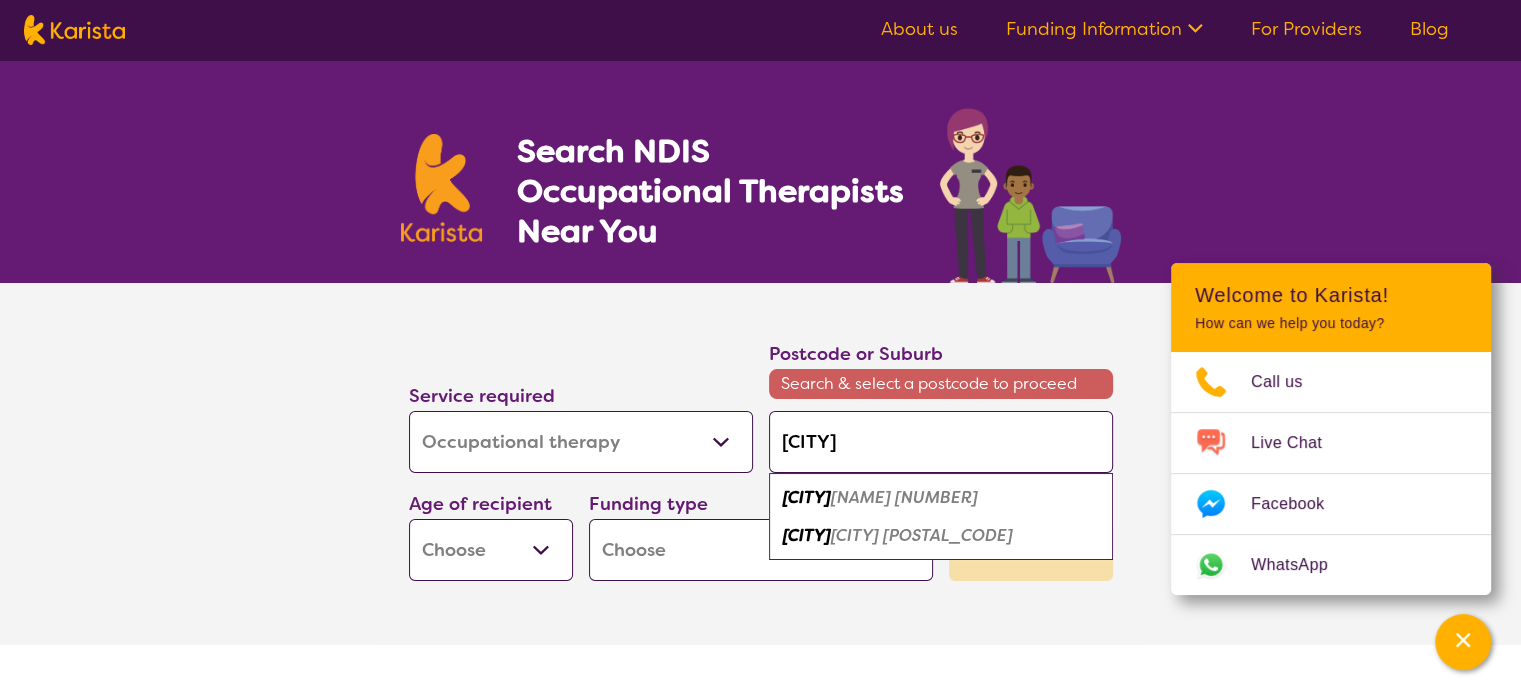 click on "[NAME] [NUMBER]" at bounding box center (904, 497) 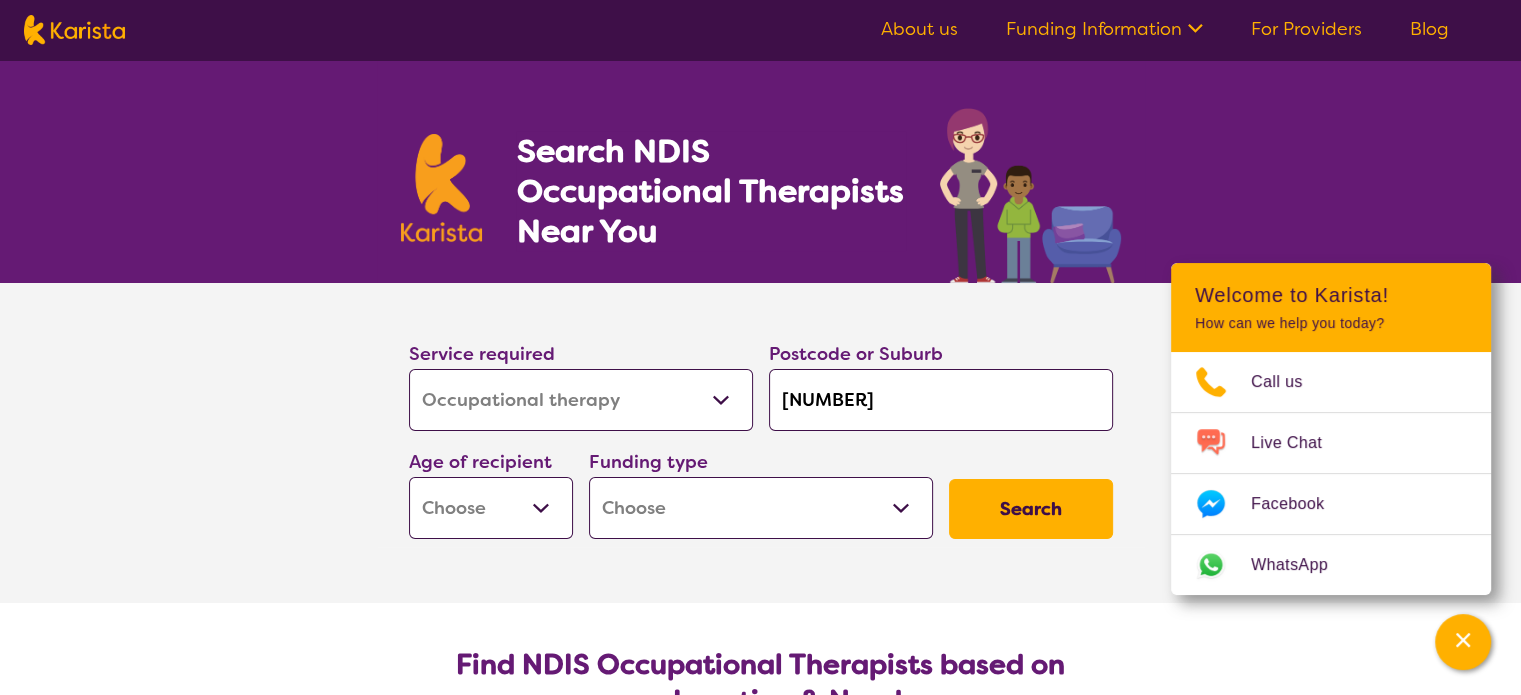 click on "Early Childhood - 0 to 9 Child - 10 to 11 Adolescent - 12 to 17 Adult - 18 to 64 Aged - 65+" at bounding box center [491, 508] 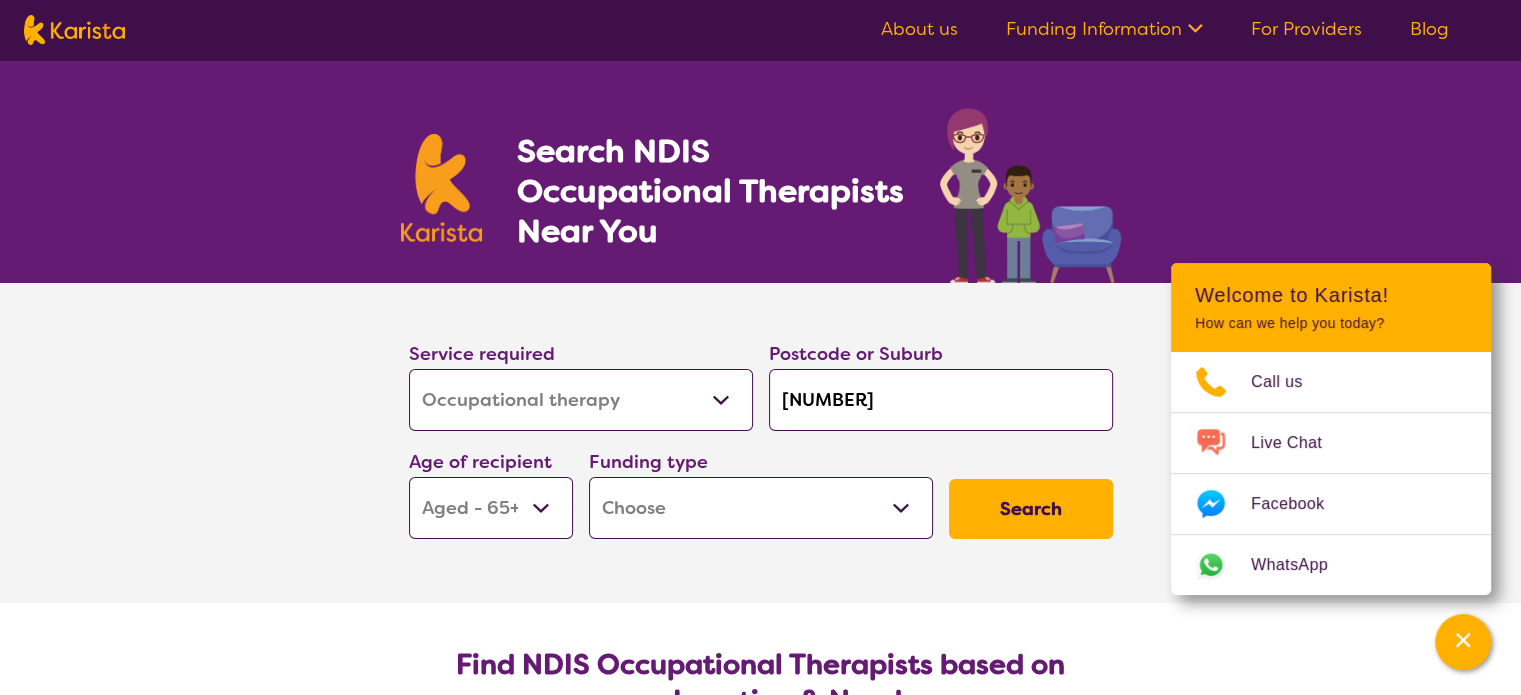 click on "Early Childhood - 0 to 9 Child - 10 to 11 Adolescent - 12 to 17 Adult - 18 to 64 Aged - 65+" at bounding box center (491, 508) 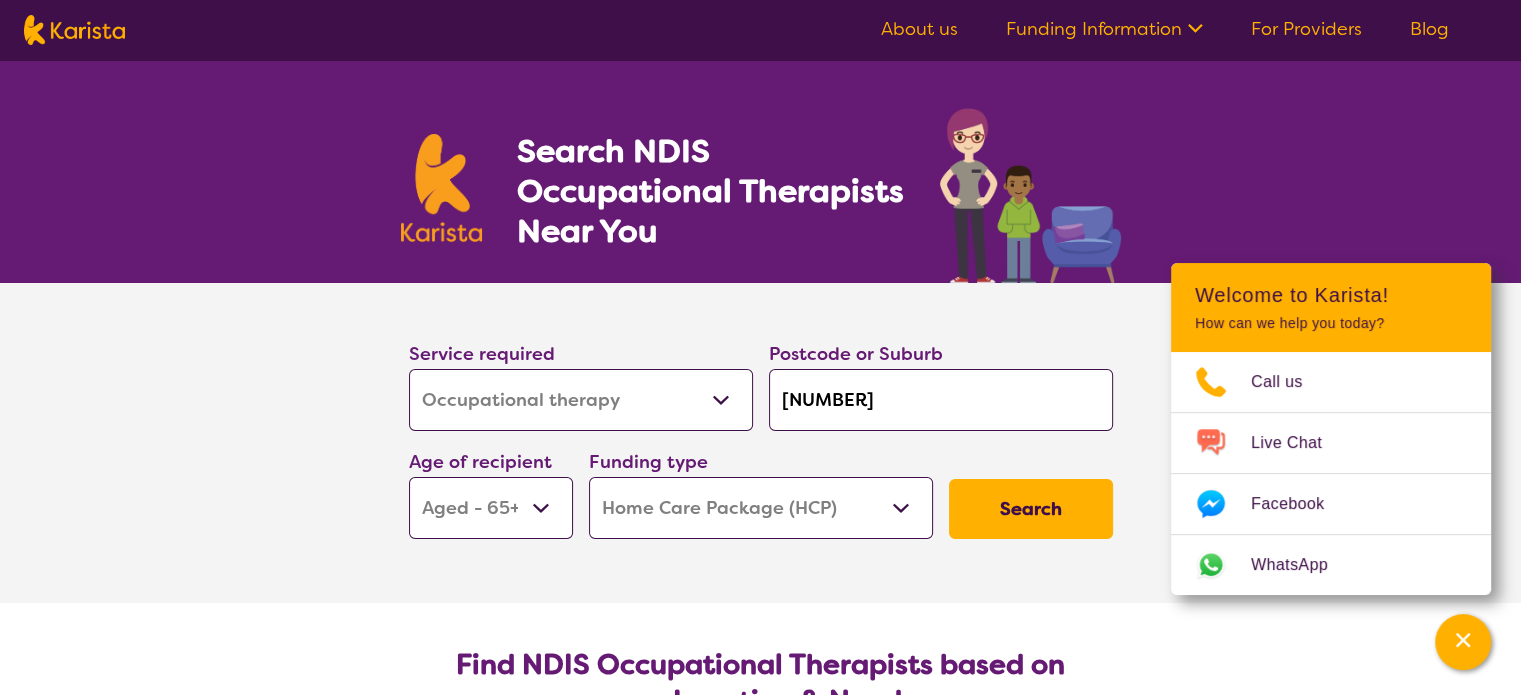 click on "Home Care Package (HCP) National Disability Insurance Scheme (NDIS) I don't know" at bounding box center (761, 508) 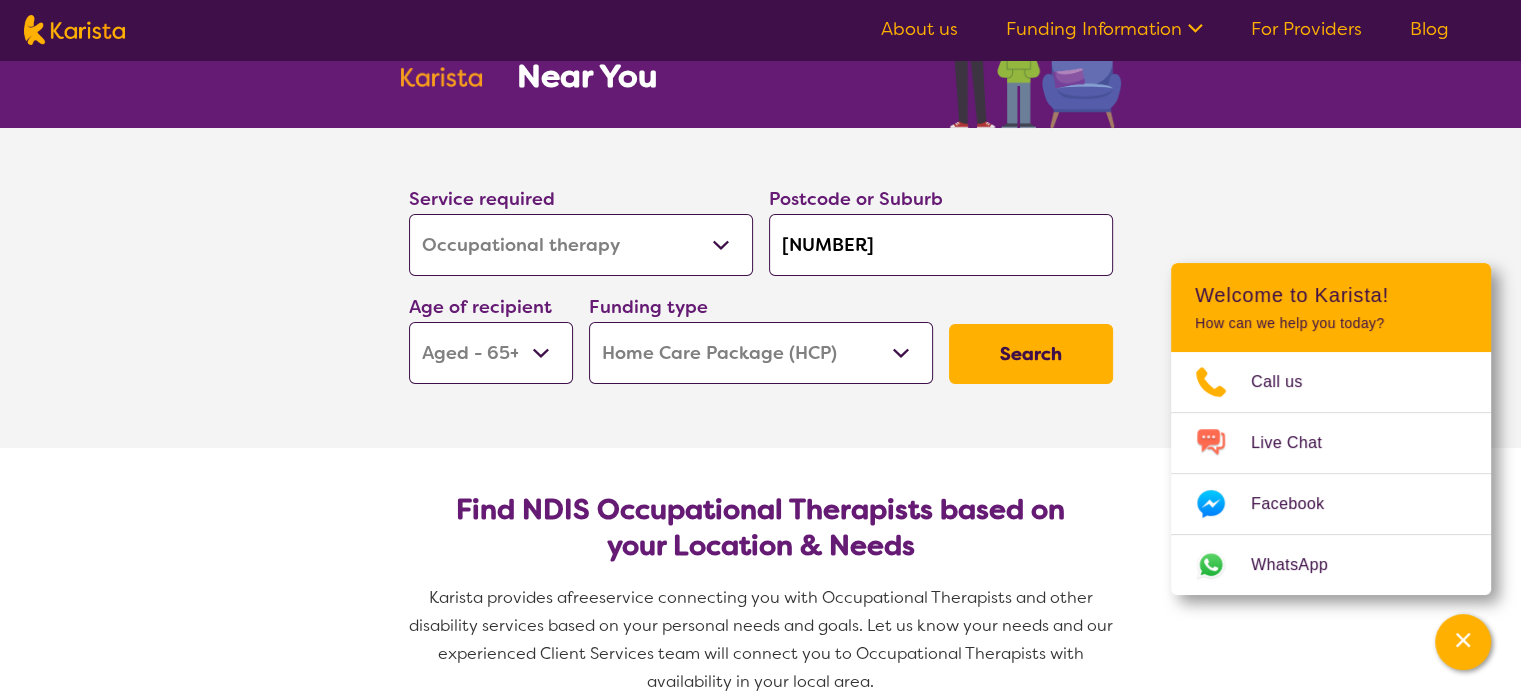 scroll, scrollTop: 200, scrollLeft: 0, axis: vertical 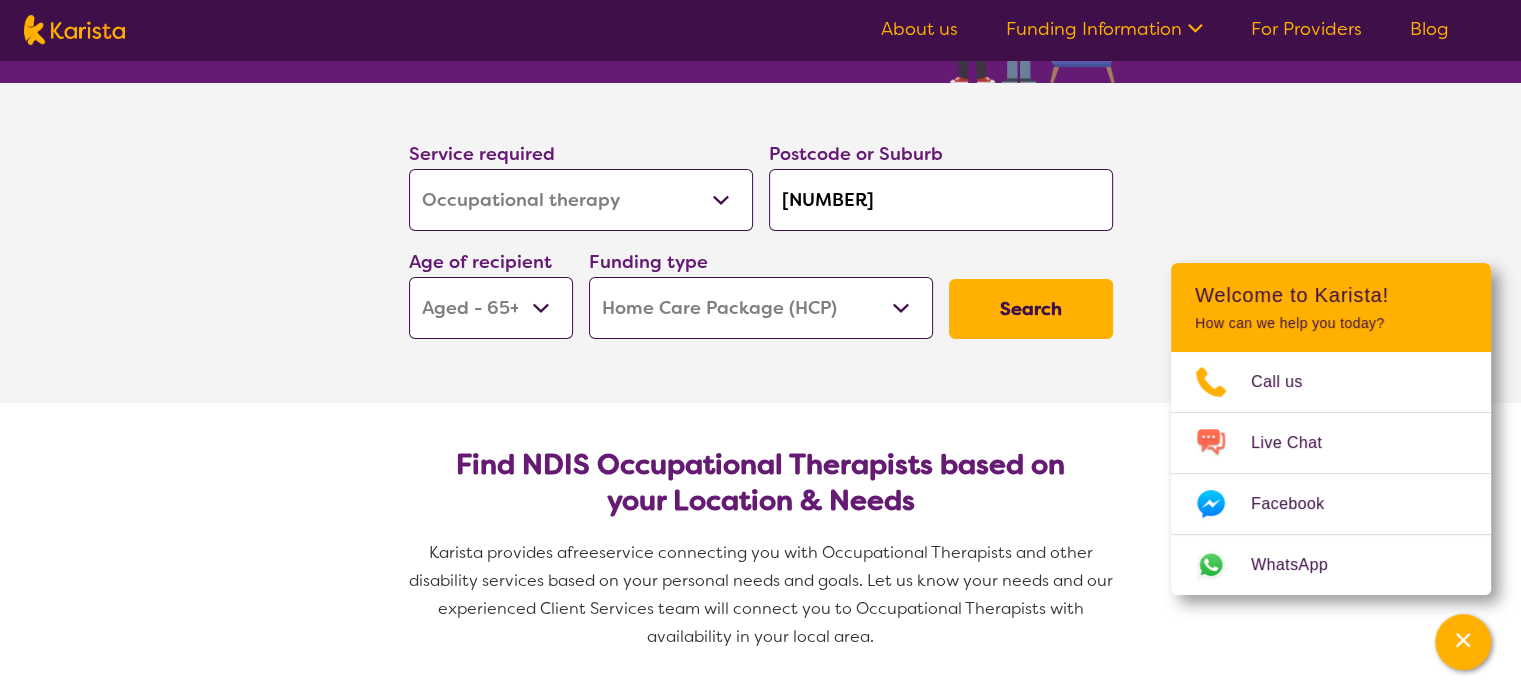 click on "Search" at bounding box center [1031, 309] 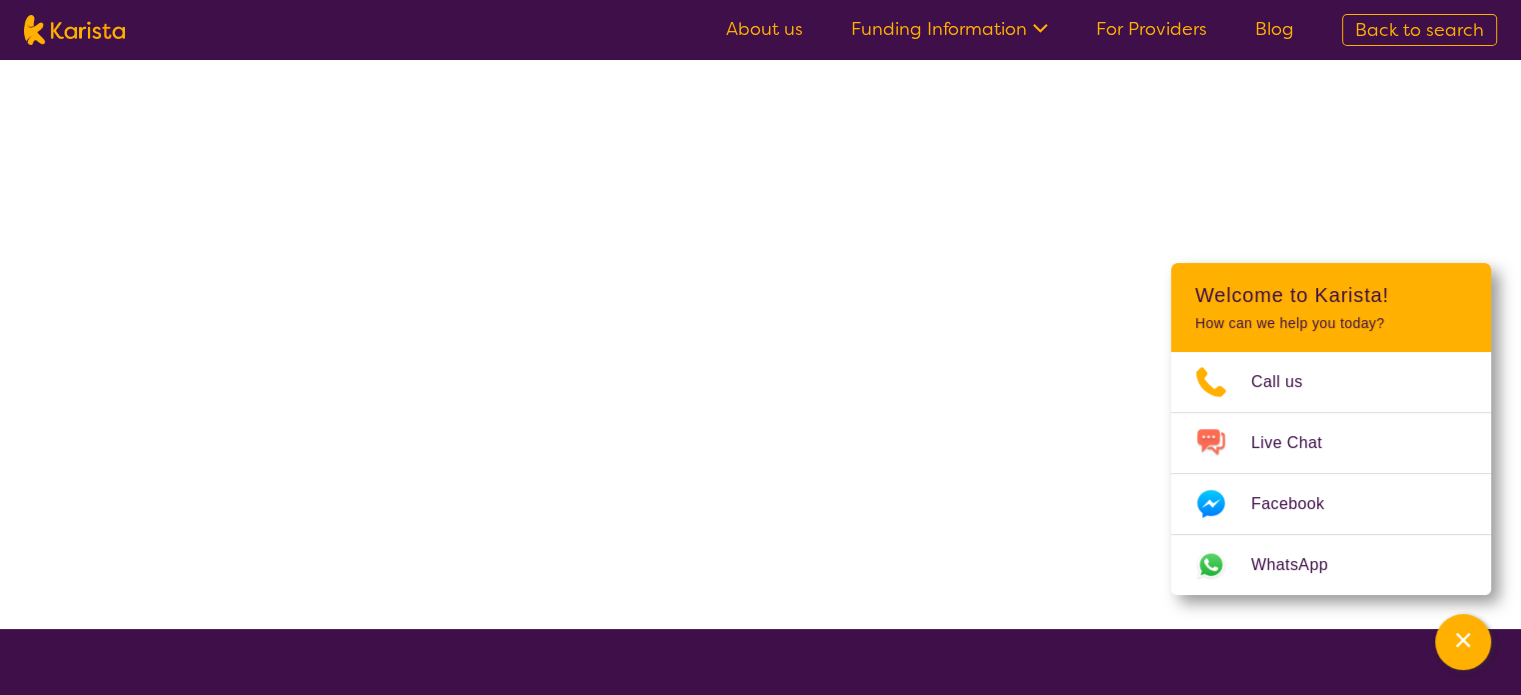 select on "Occupational therapy" 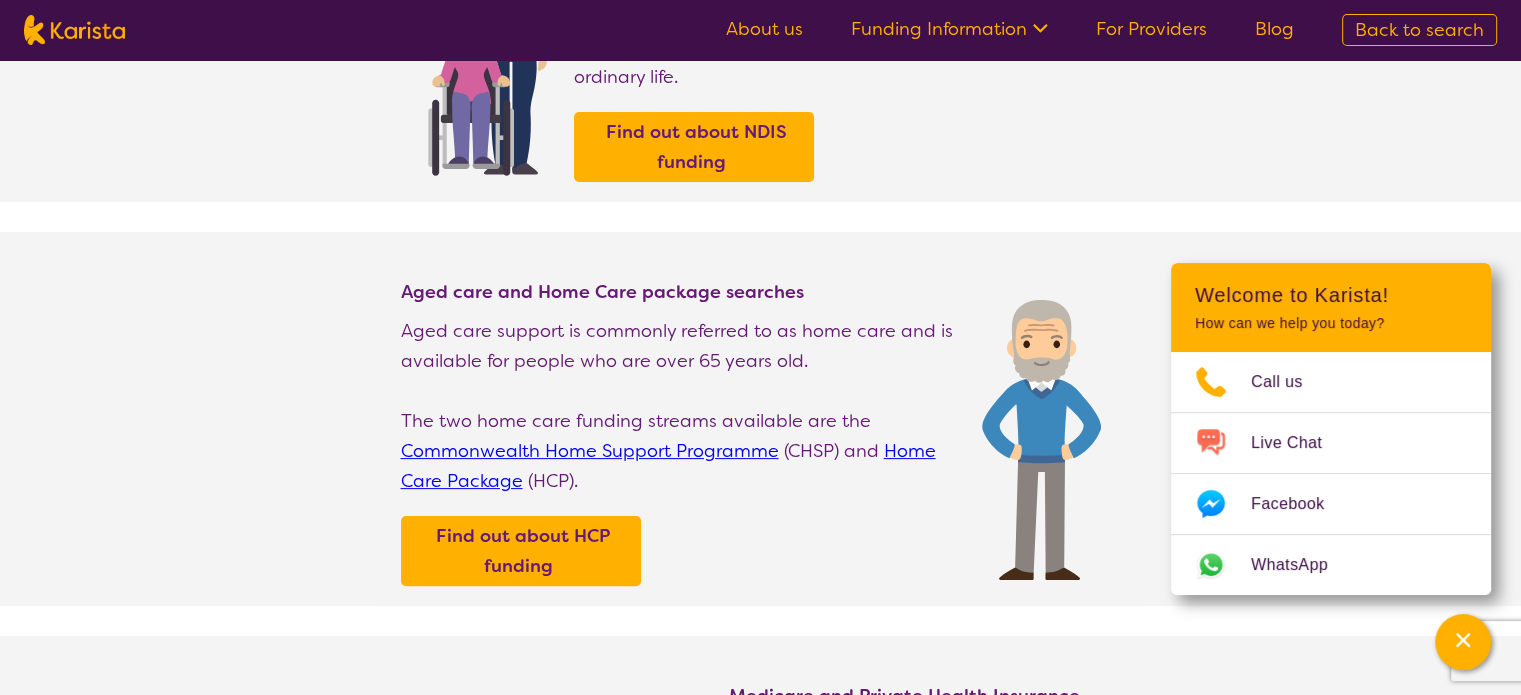 scroll, scrollTop: 0, scrollLeft: 0, axis: both 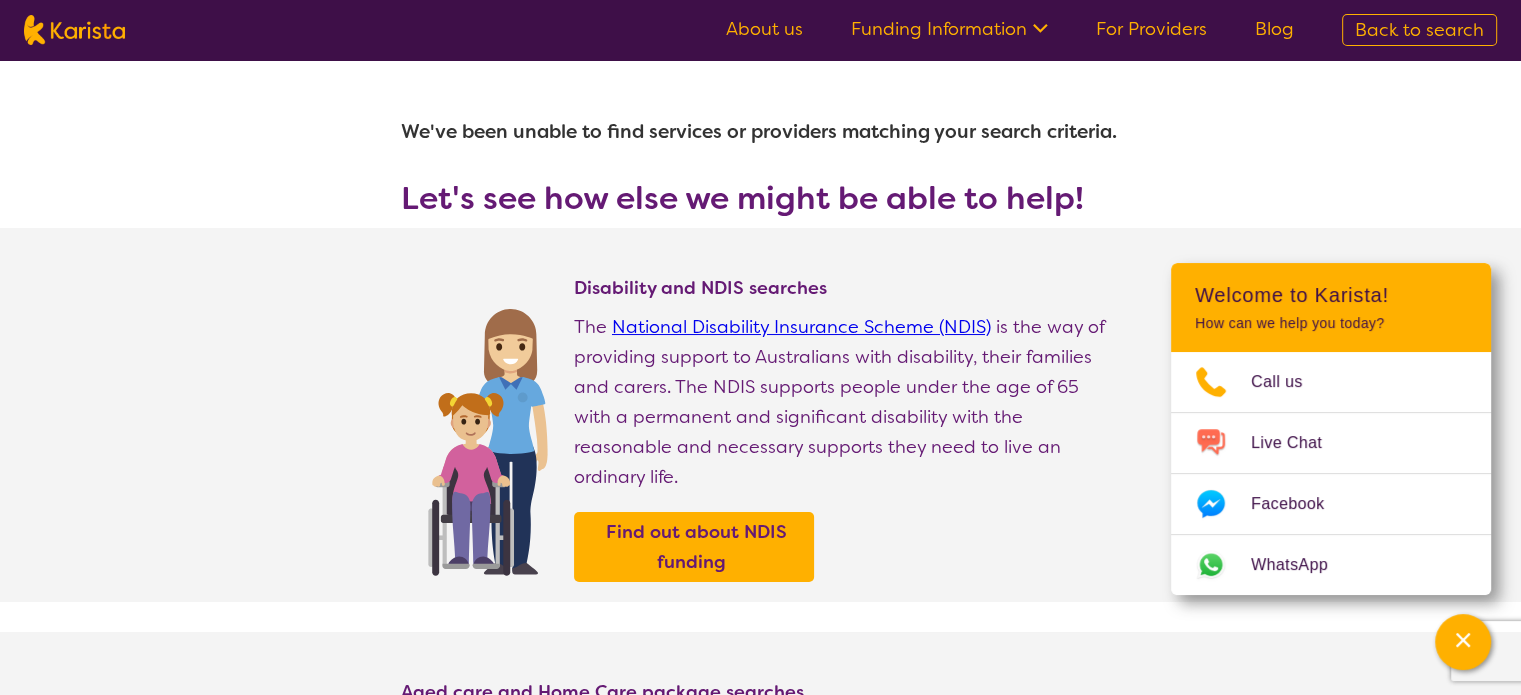 select on "Occupational therapy" 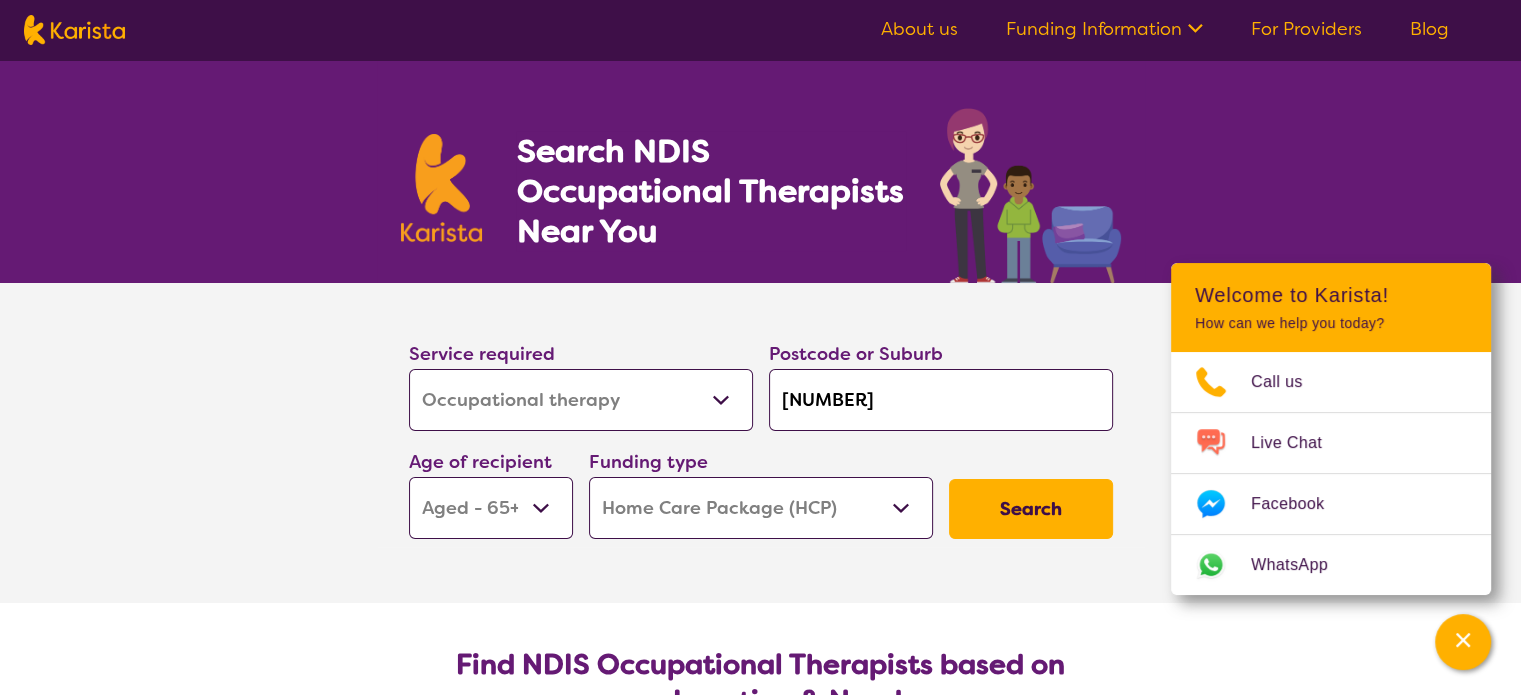 scroll, scrollTop: 200, scrollLeft: 0, axis: vertical 